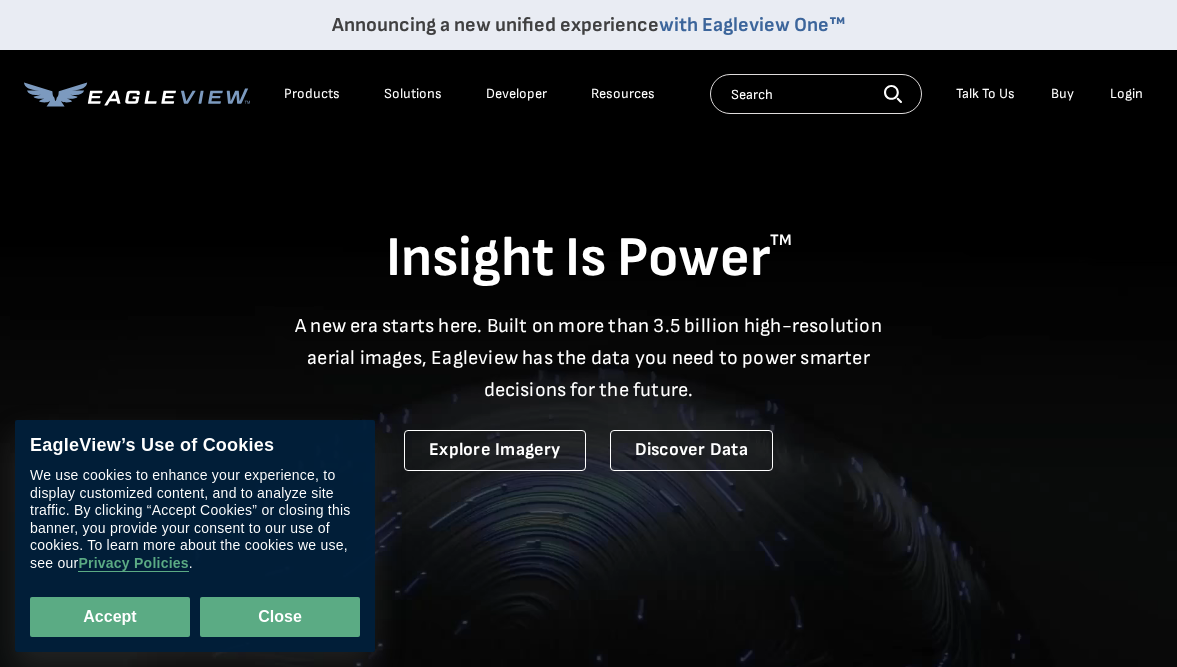 scroll, scrollTop: 0, scrollLeft: 0, axis: both 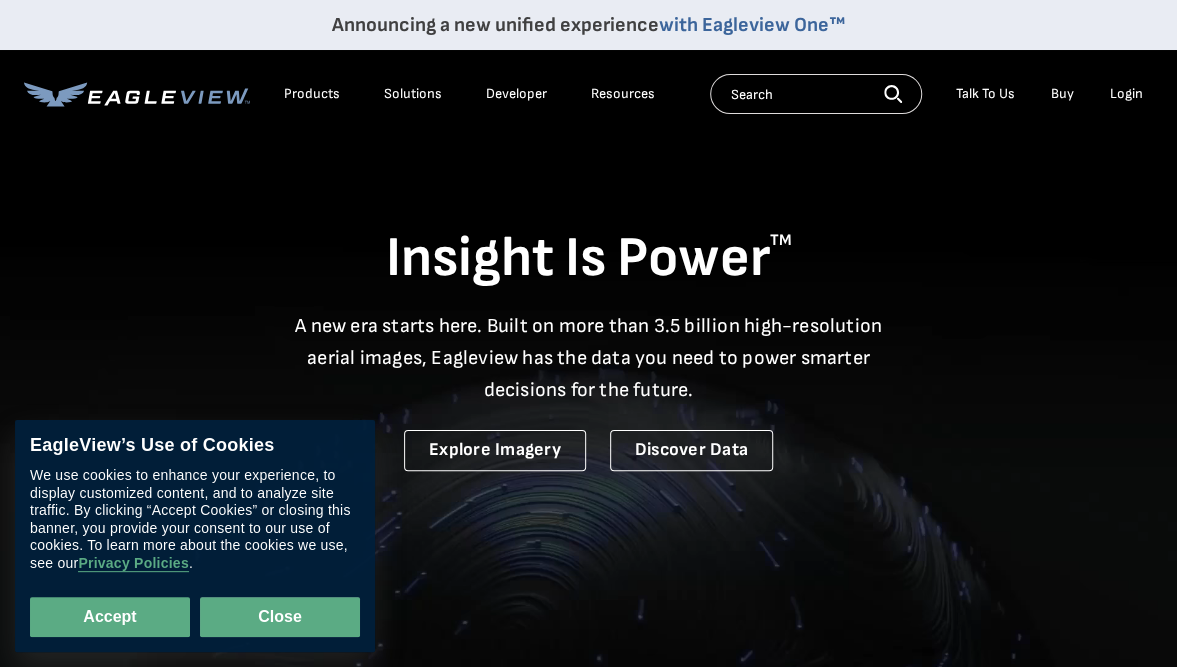 click on "Close" at bounding box center (280, 617) 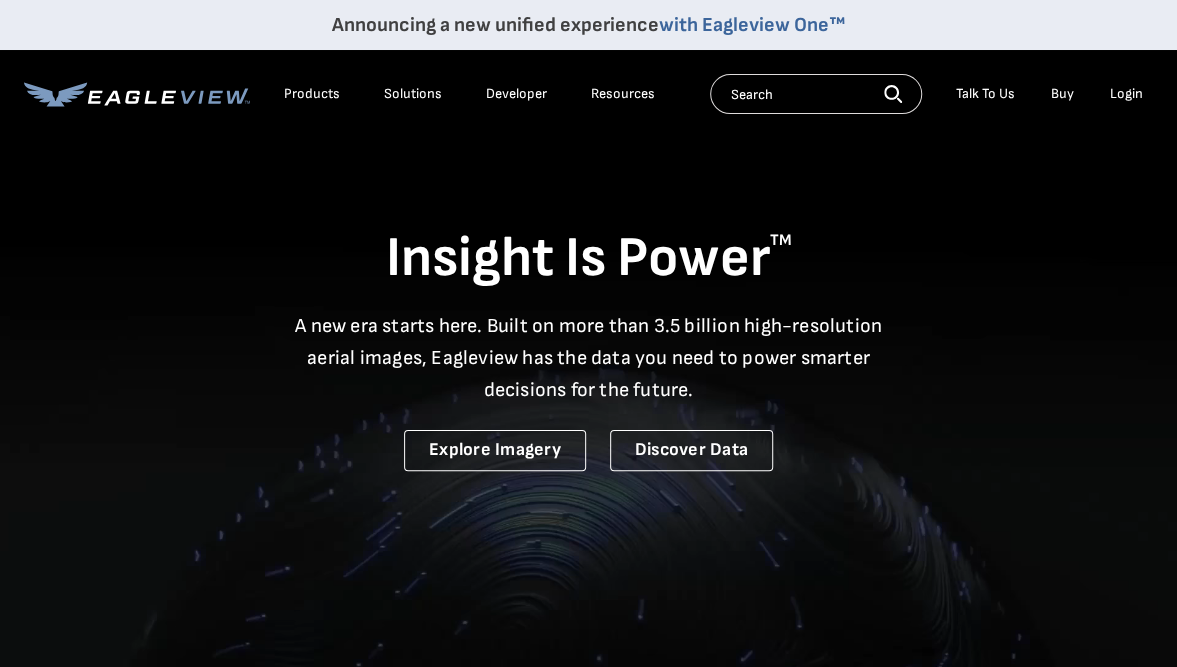 click on "Login" at bounding box center (1126, 94) 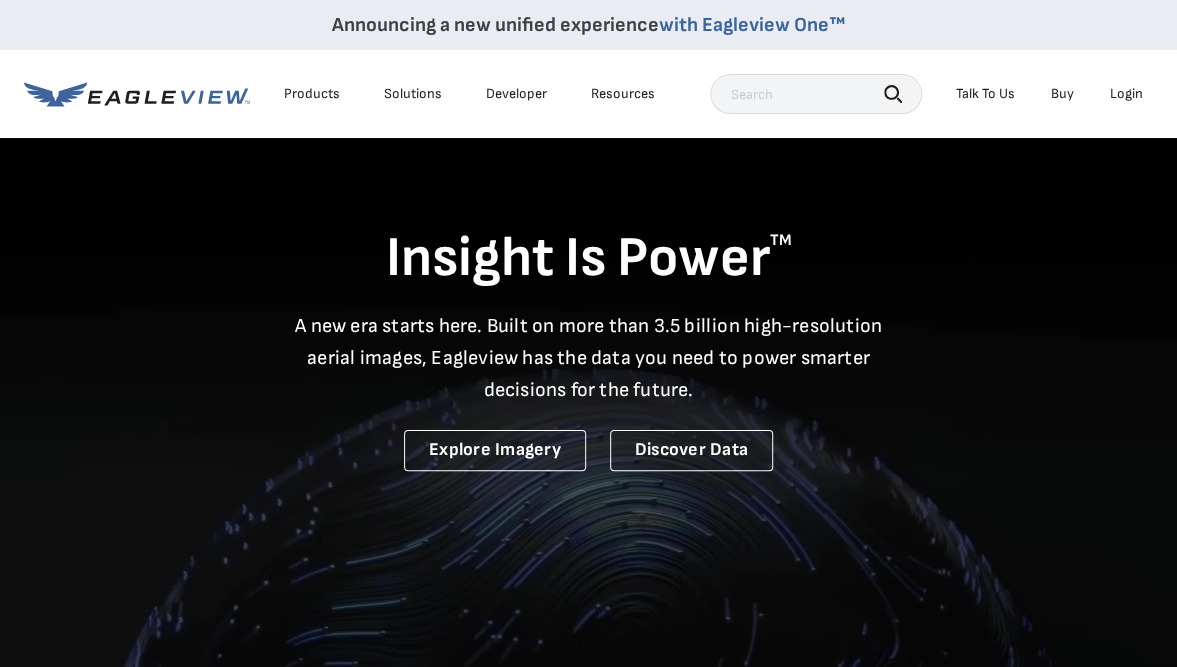 click on "Login" at bounding box center (1126, 94) 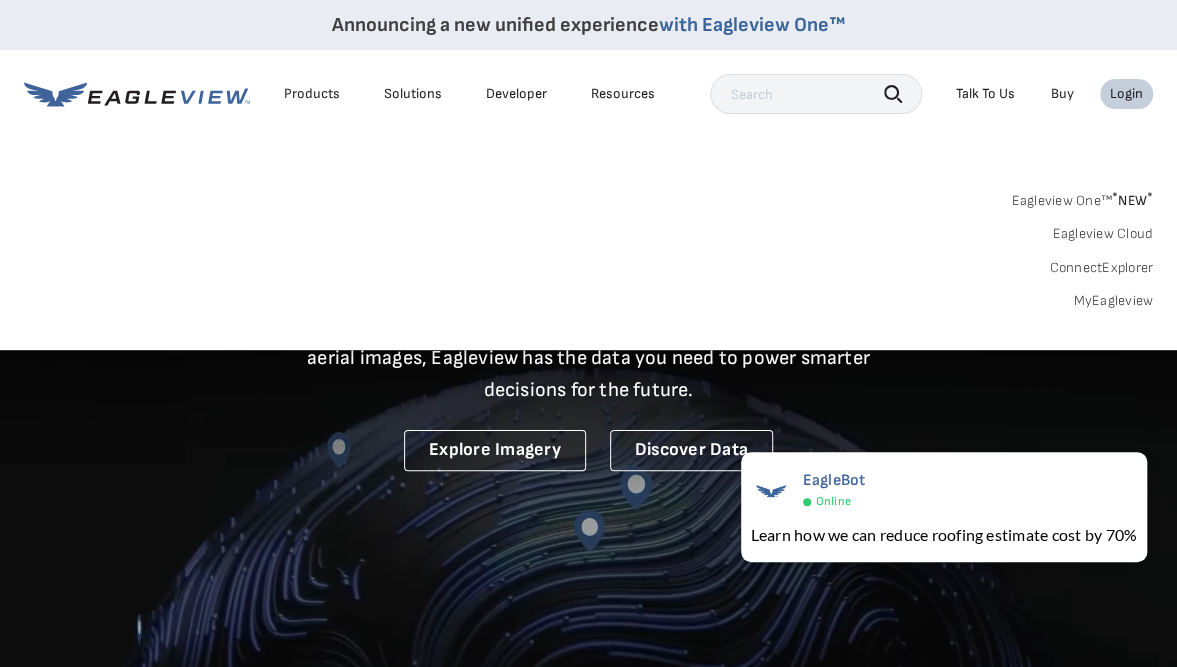click on "MyEagleview" at bounding box center (1113, 301) 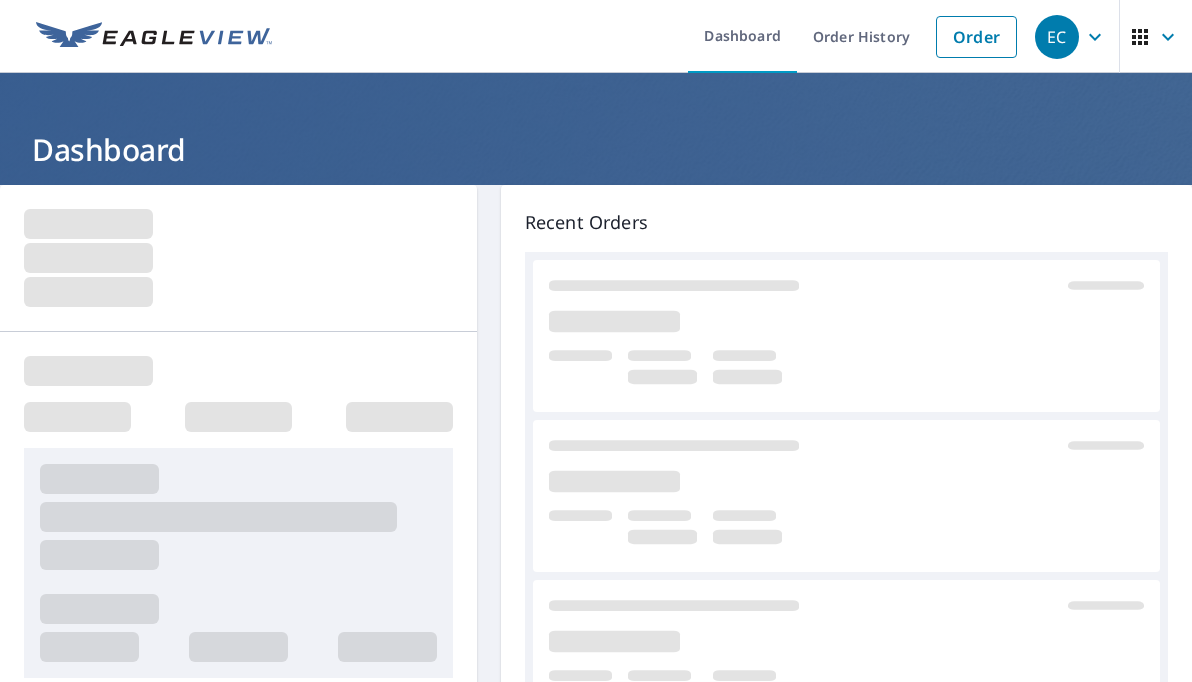 scroll, scrollTop: 0, scrollLeft: 0, axis: both 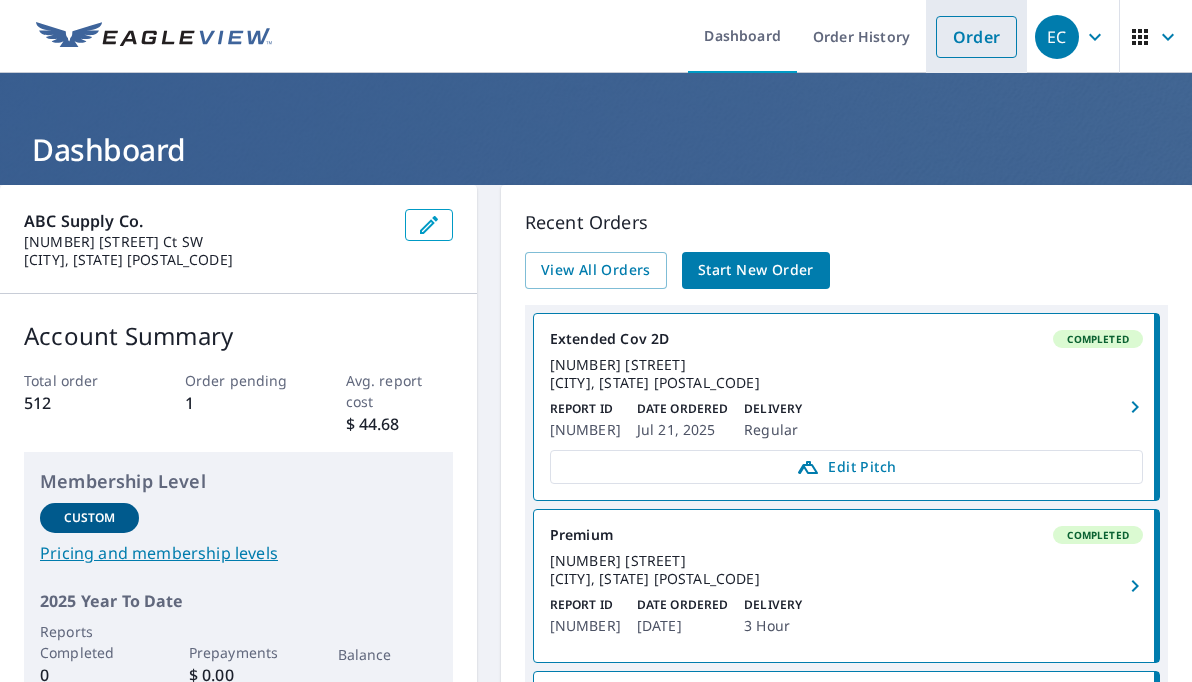 click on "Order" at bounding box center [976, 37] 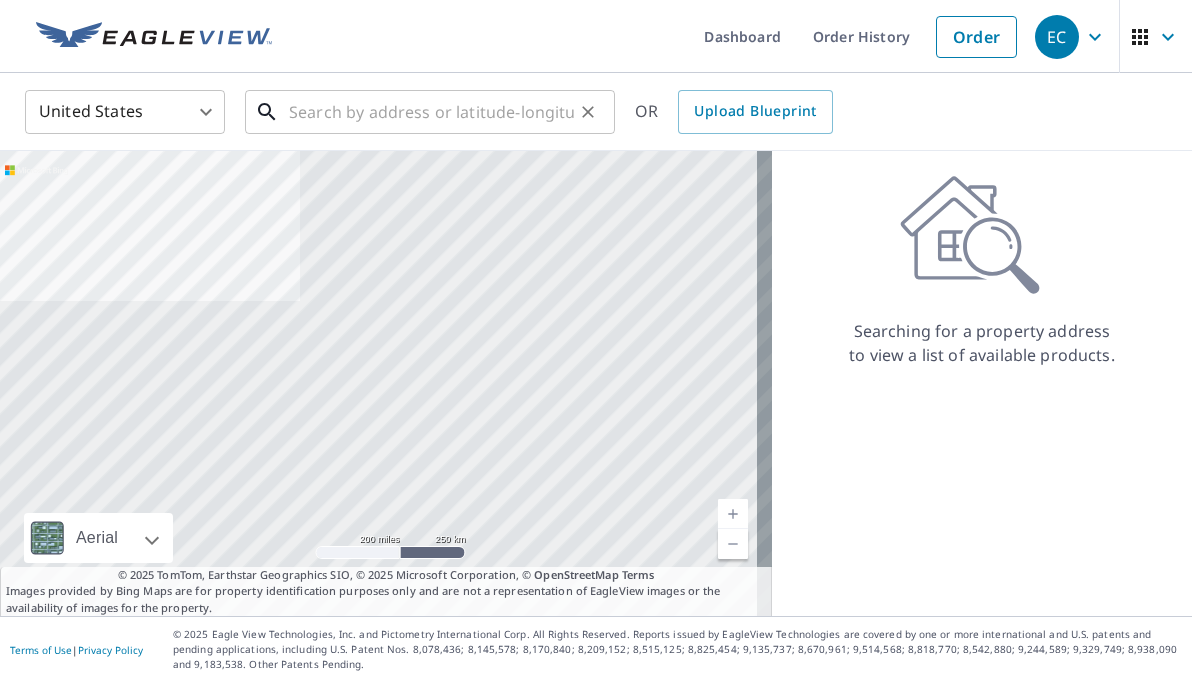 click at bounding box center (431, 112) 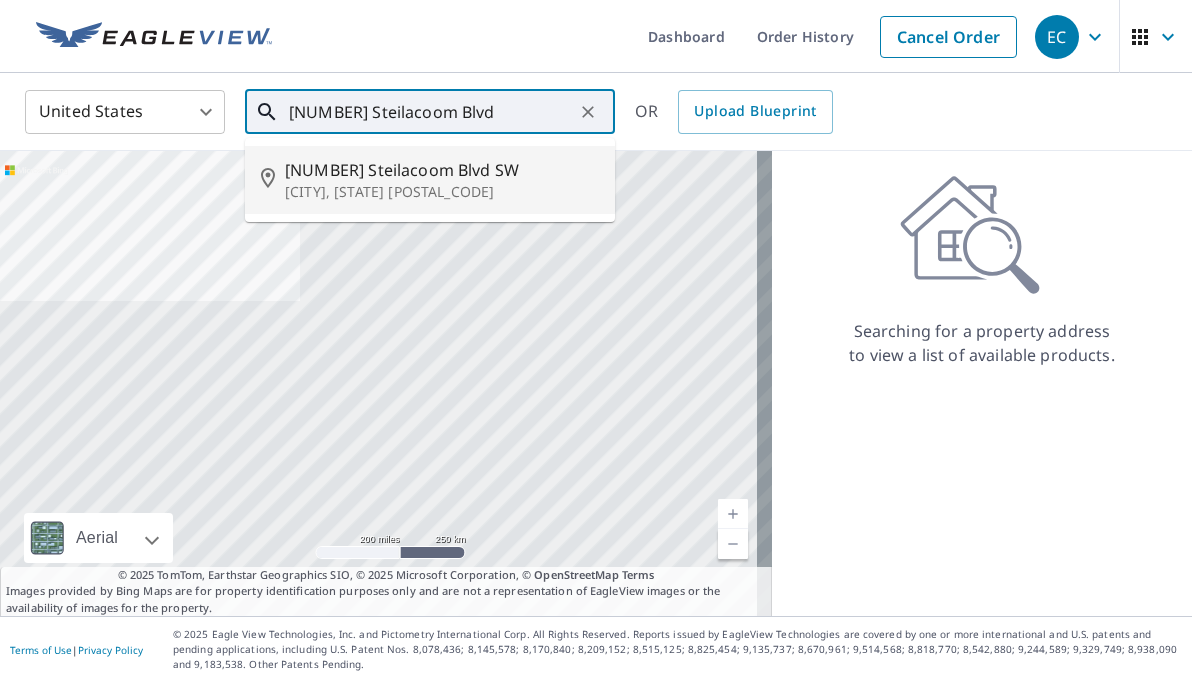 click on "[NUMBER] Steilacoom Blvd SW" at bounding box center (442, 170) 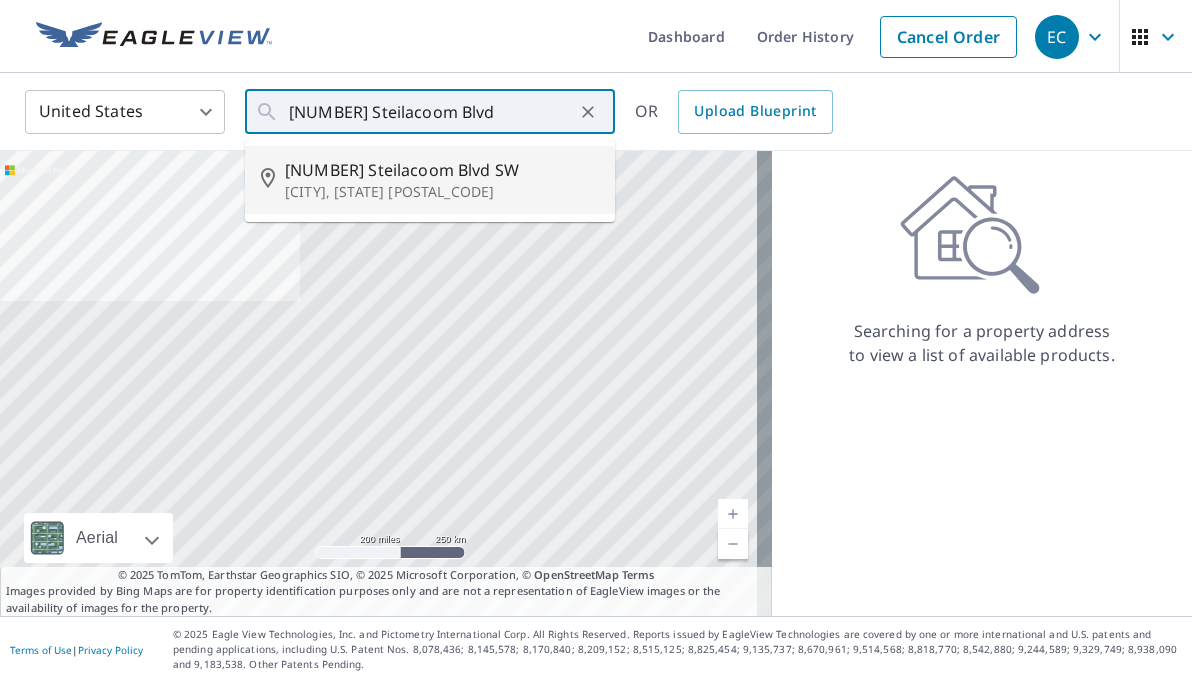type on "[NUMBER] Steilacoom Blvd SW [CITY] [STATE] [POSTAL_CODE]" 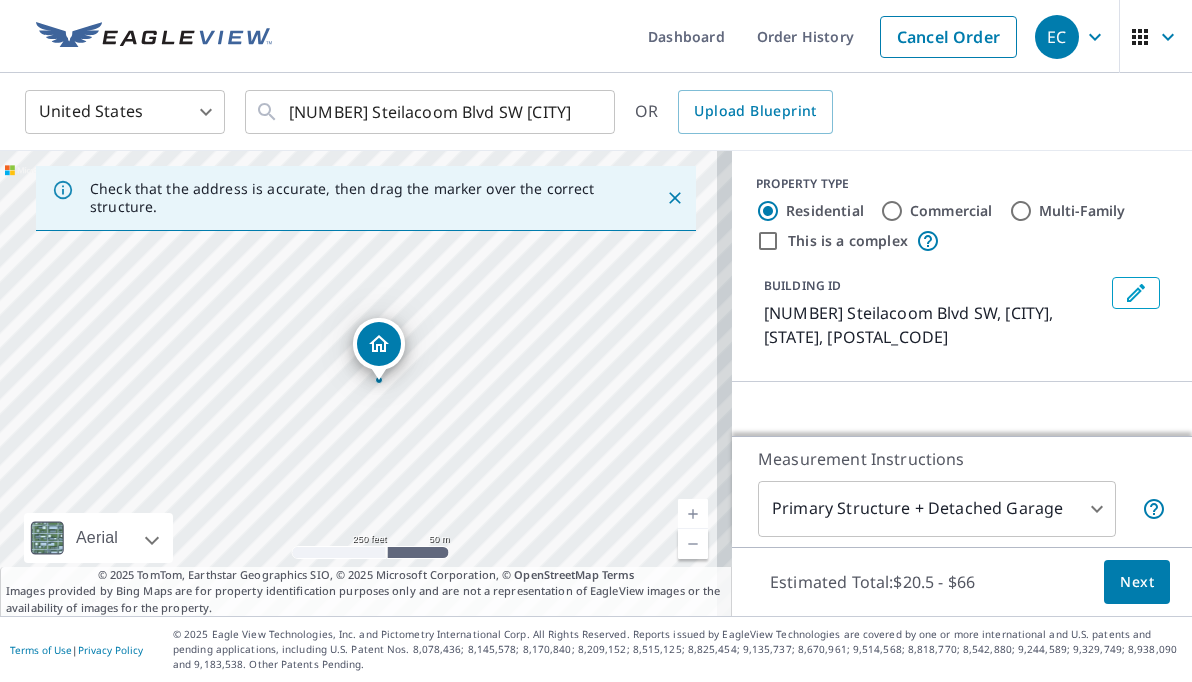 click on "Commercial" at bounding box center (892, 211) 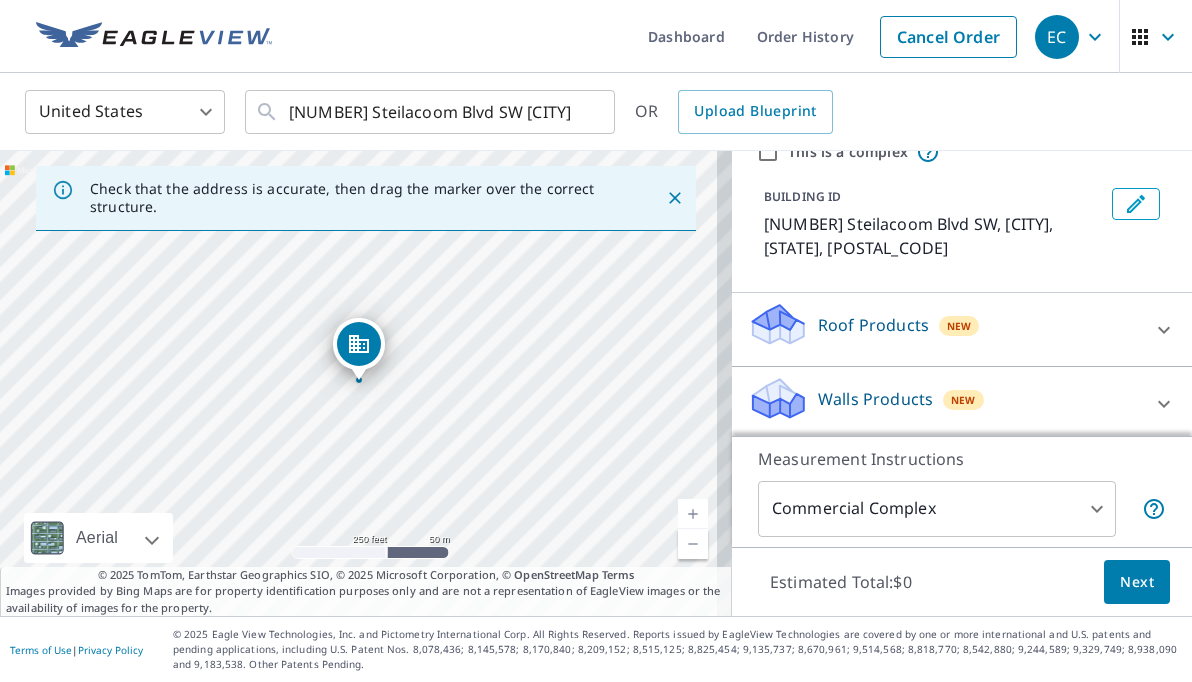 scroll, scrollTop: 92, scrollLeft: 0, axis: vertical 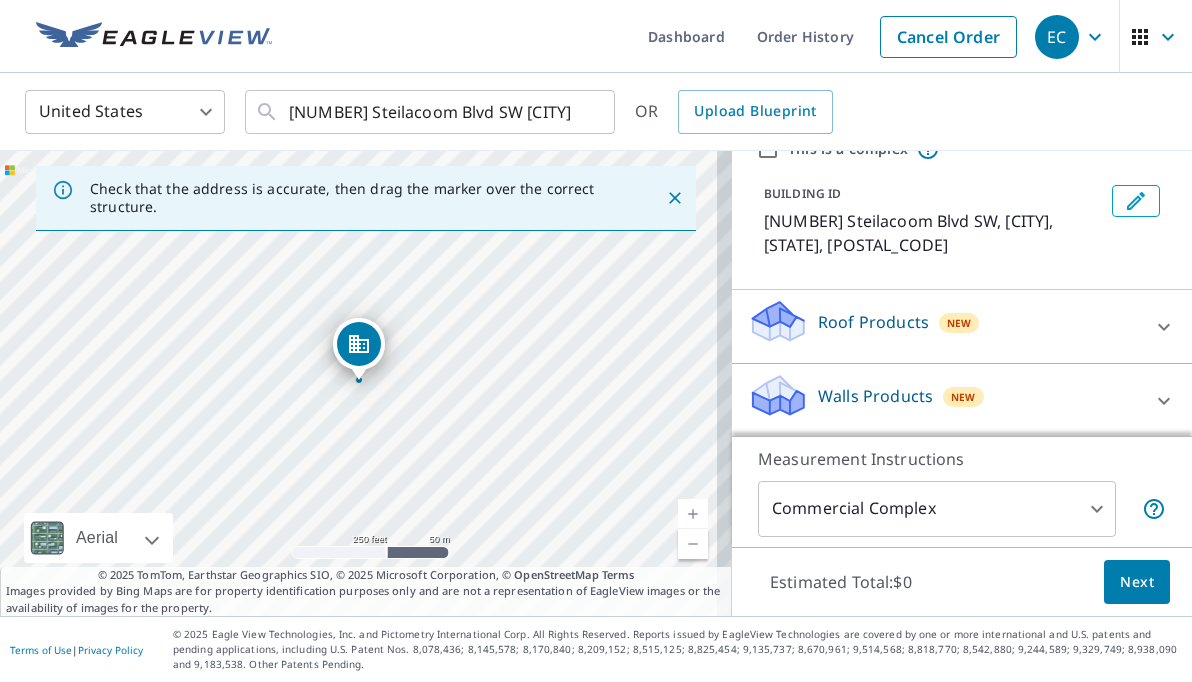 click on "[NUMBER] Steilacoom Blvd SW, [CITY], [STATE], [POSTAL_CODE]" at bounding box center [596, 341] 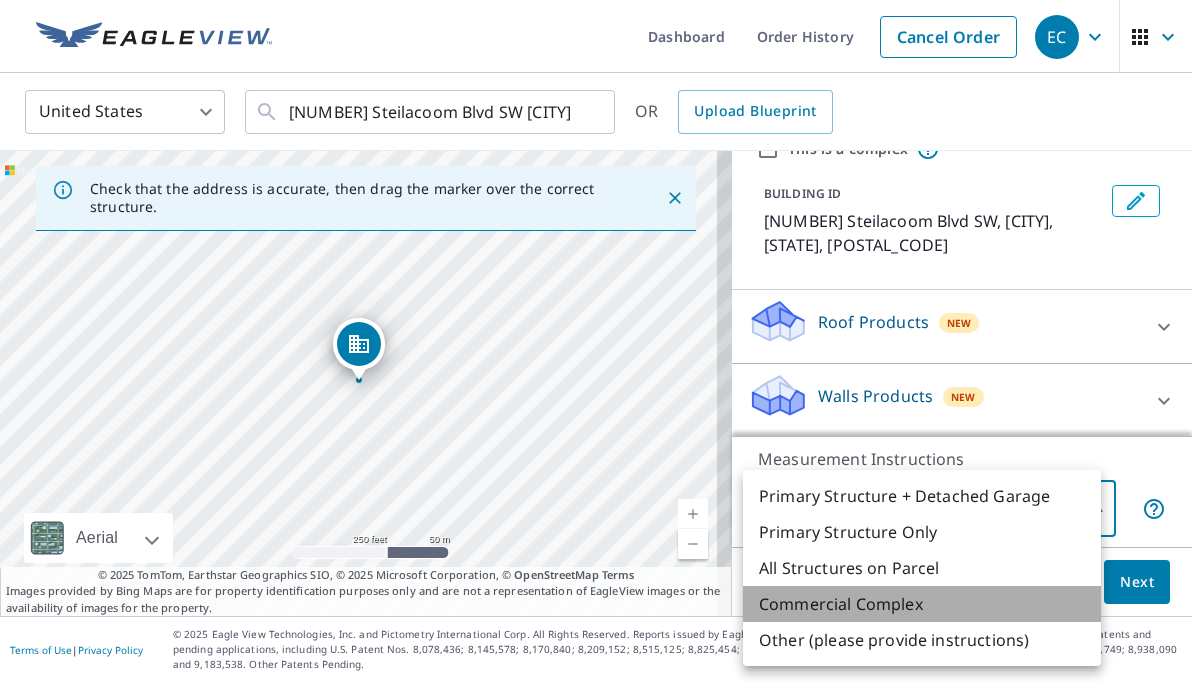 click on "Commercial Complex" at bounding box center (922, 604) 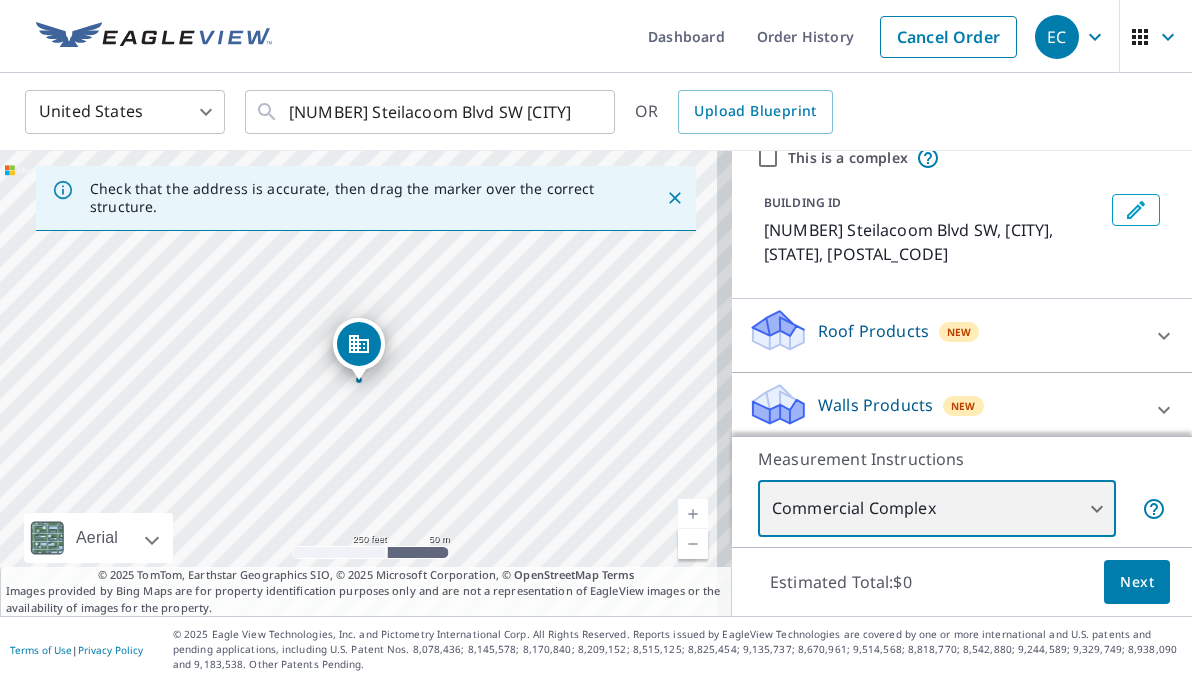 scroll, scrollTop: 92, scrollLeft: 0, axis: vertical 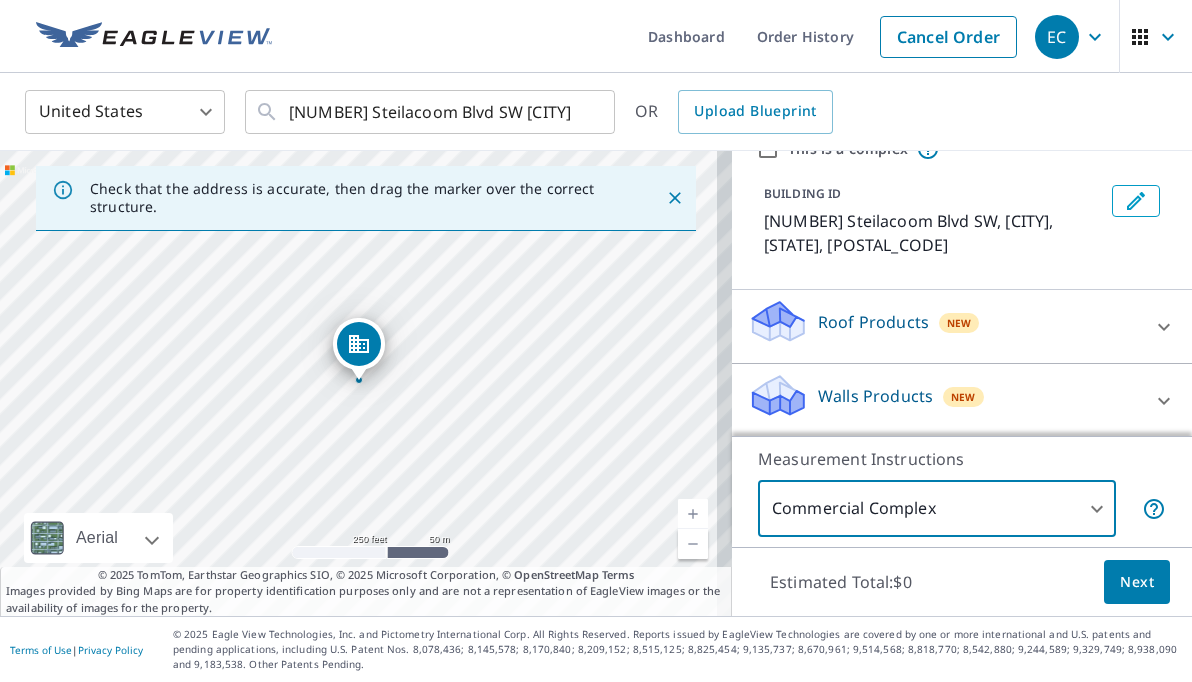click on "Next" at bounding box center (1137, 582) 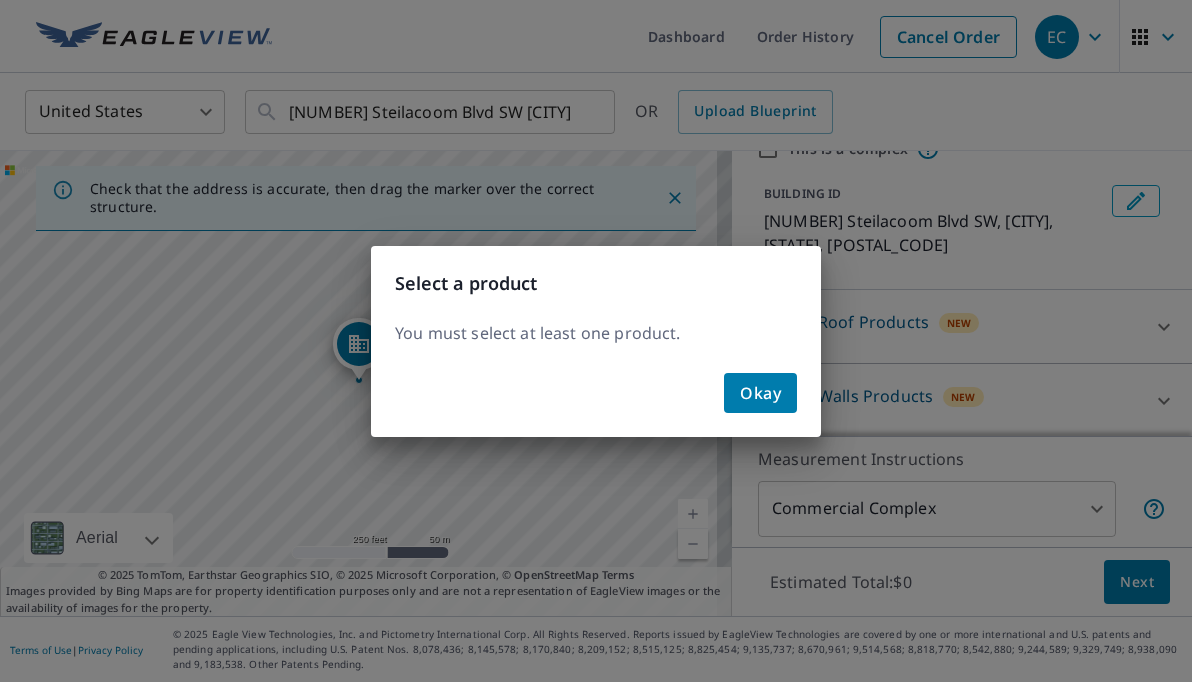 click on "Okay" at bounding box center [760, 393] 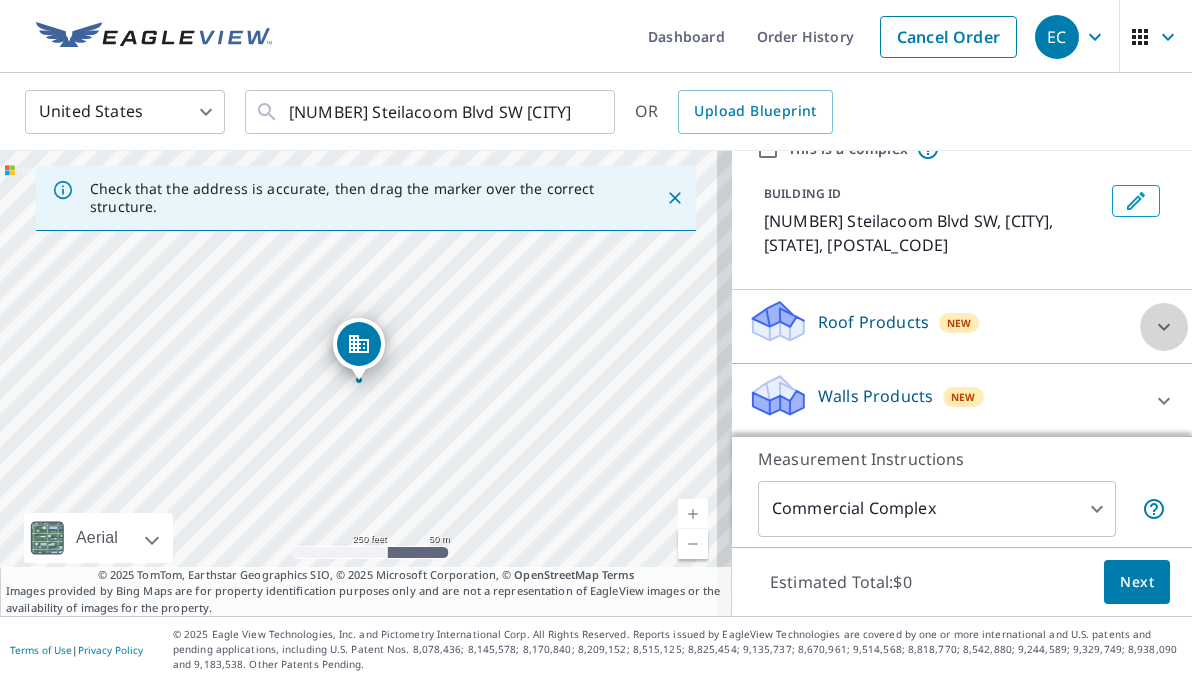 click 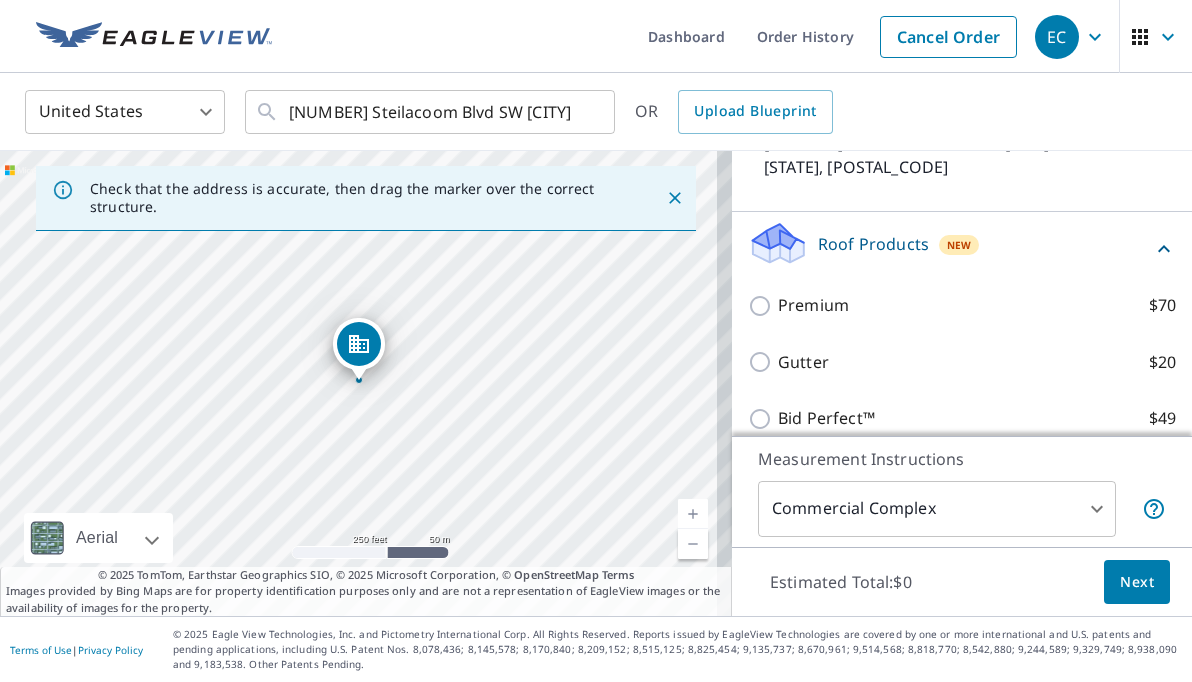 scroll, scrollTop: 175, scrollLeft: 0, axis: vertical 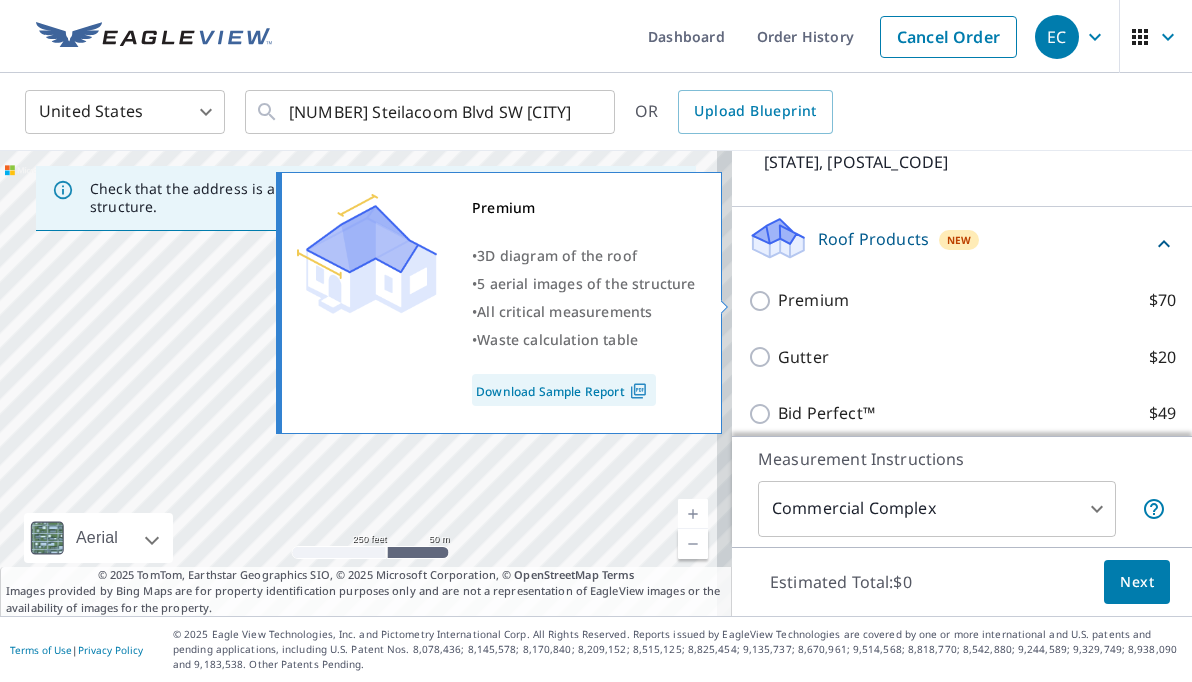click on "Premium $70" at bounding box center (763, 301) 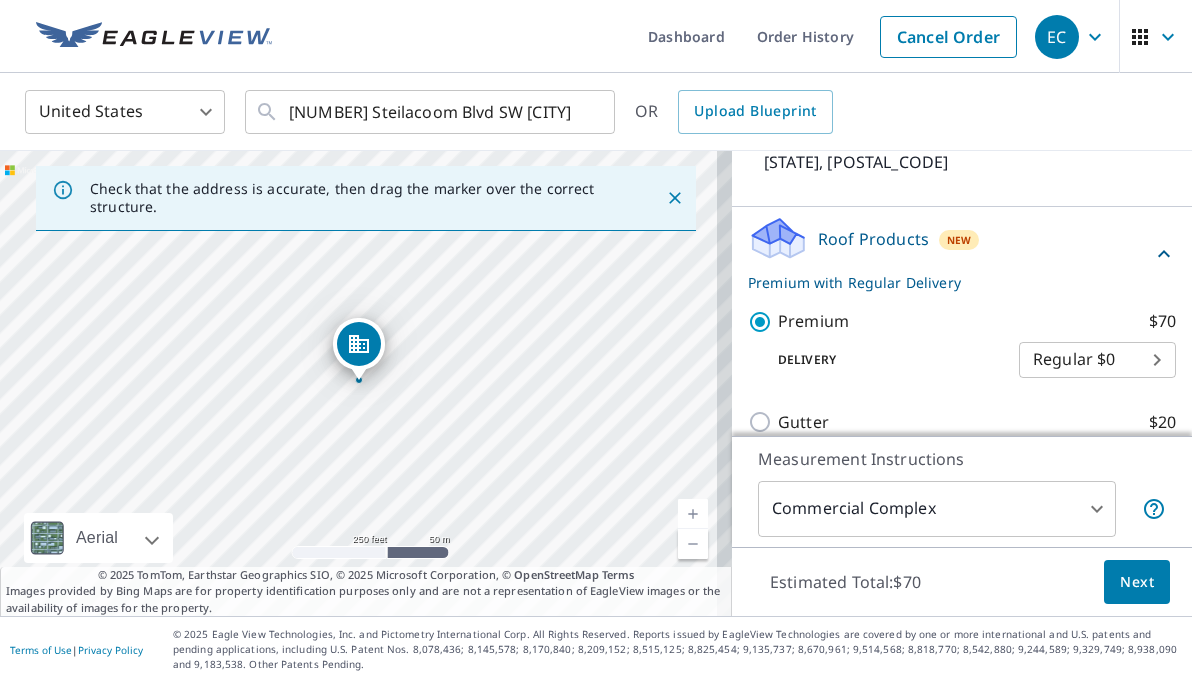 click on "[NUMBER] Steilacoom Blvd SW, [CITY], [STATE], [POSTAL_CODE]" at bounding box center (596, 341) 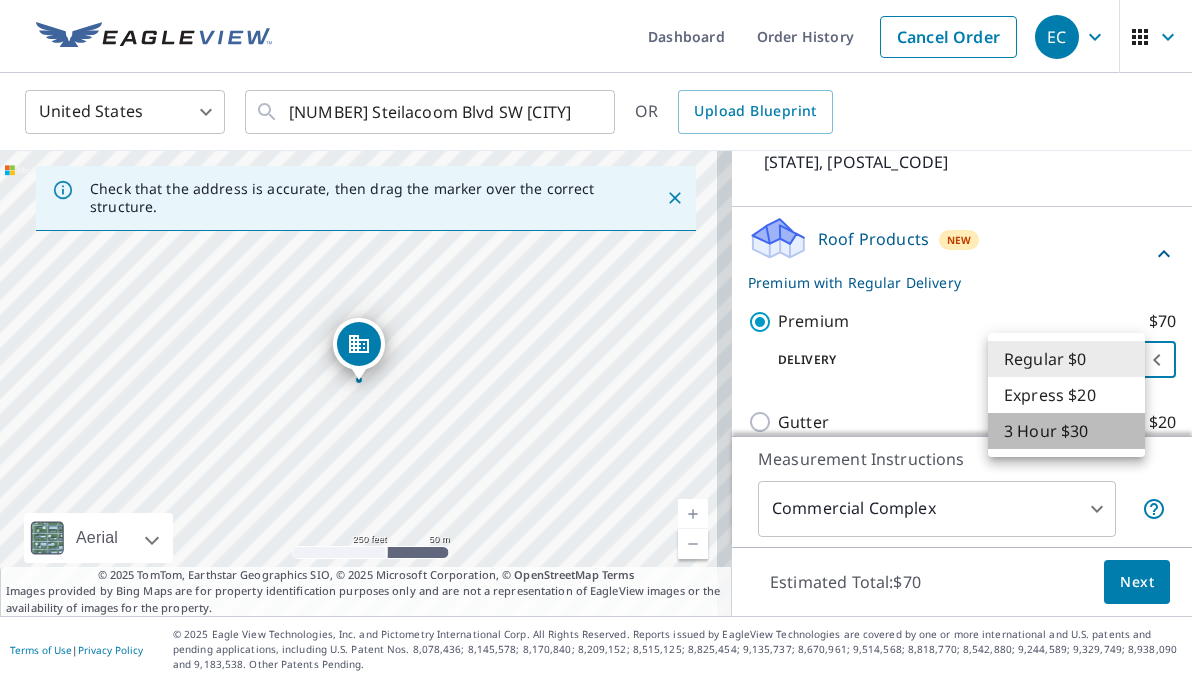 click on "3 Hour $30" at bounding box center [1066, 431] 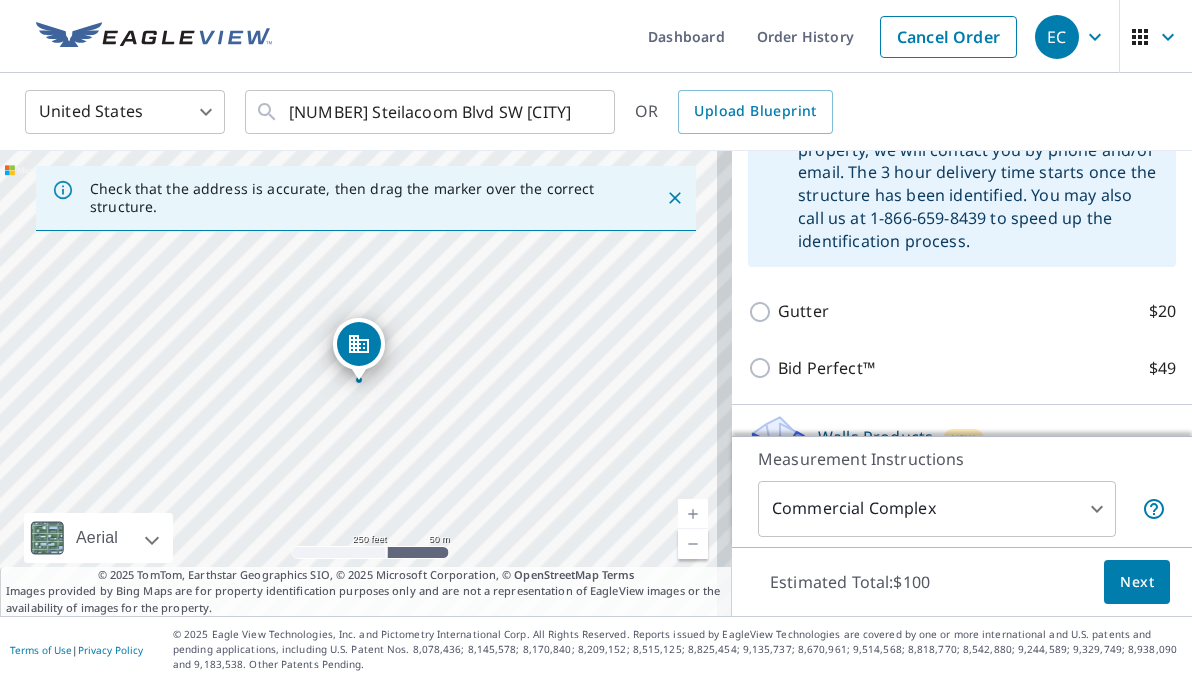 scroll, scrollTop: 502, scrollLeft: 0, axis: vertical 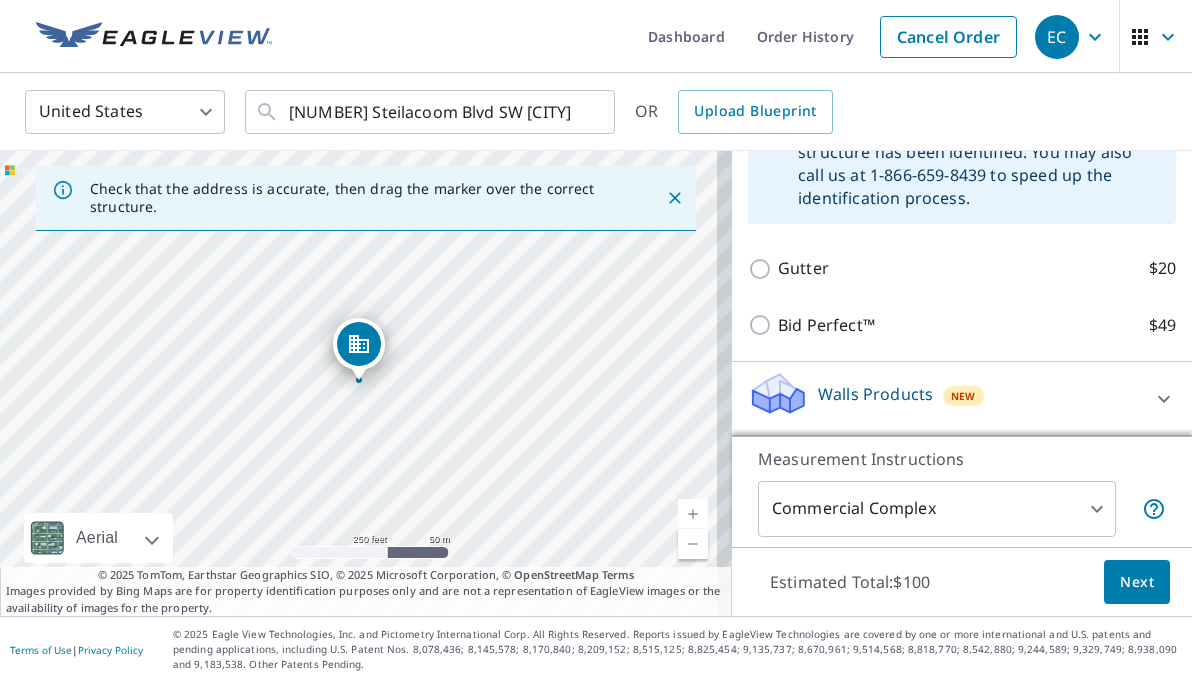click on "Next" at bounding box center (1137, 582) 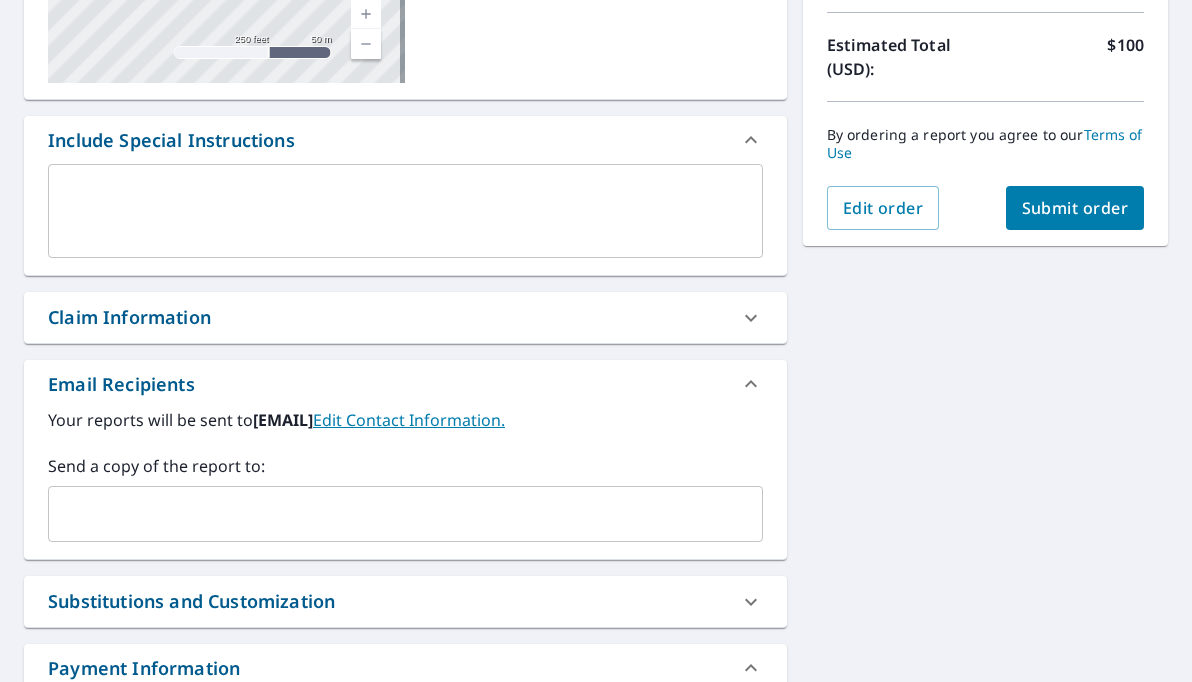 scroll, scrollTop: 448, scrollLeft: 0, axis: vertical 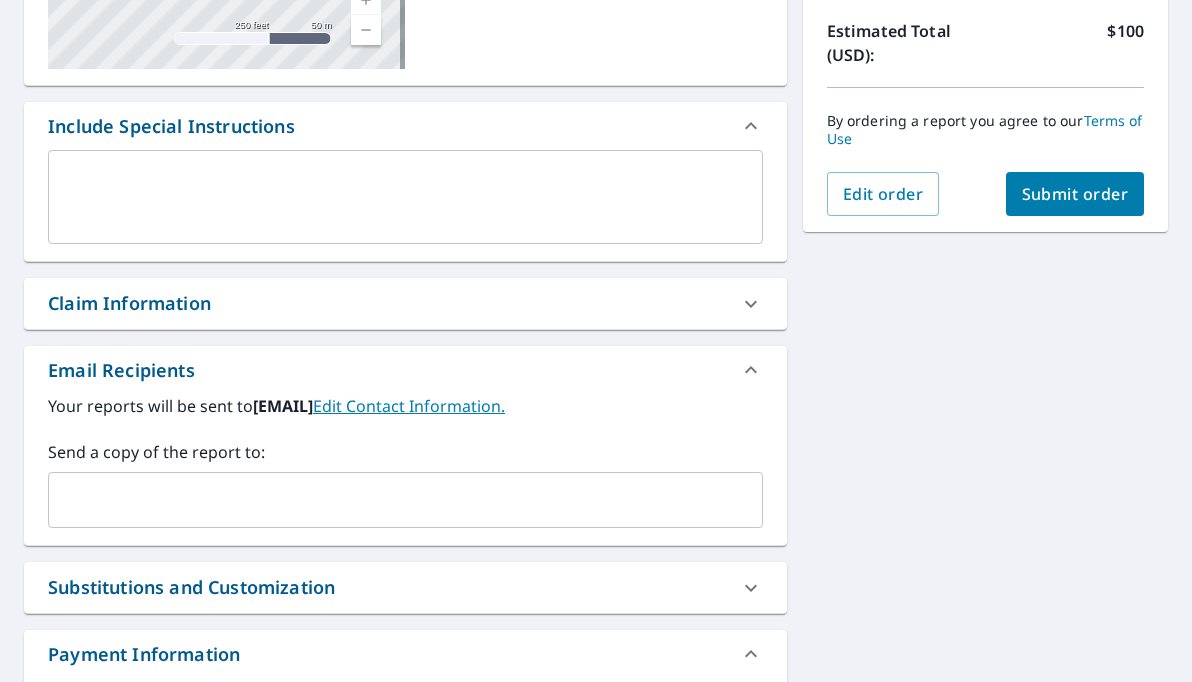click at bounding box center (390, 500) 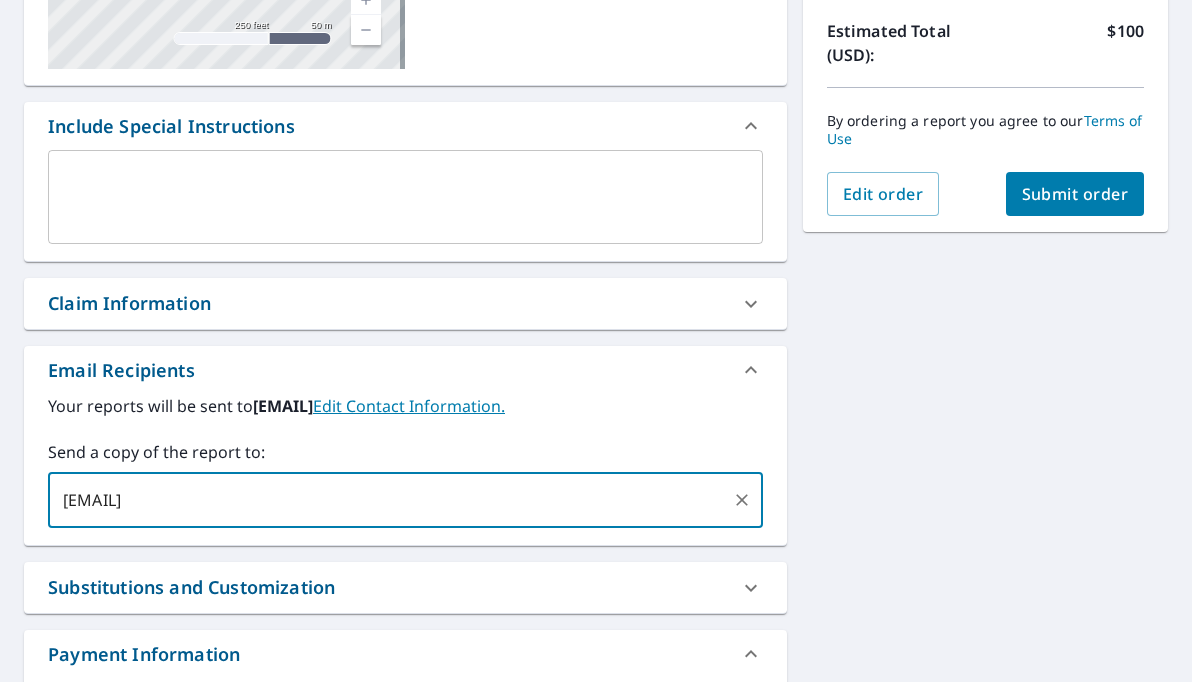 type on "[EMAIL]" 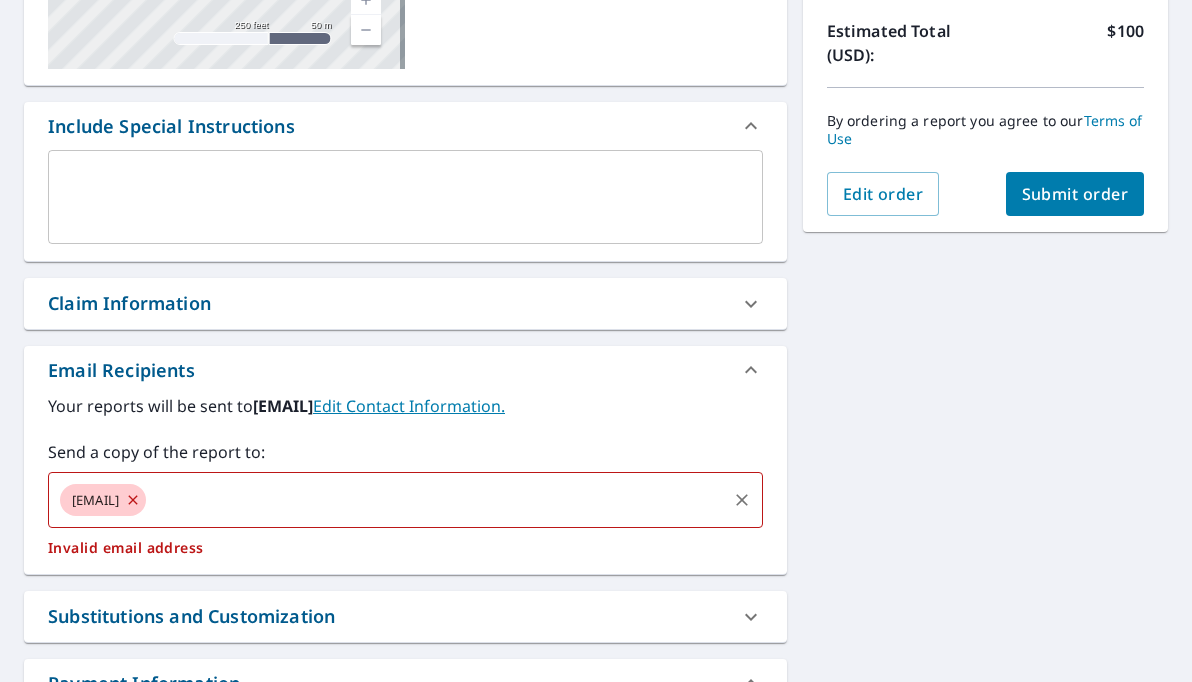 click 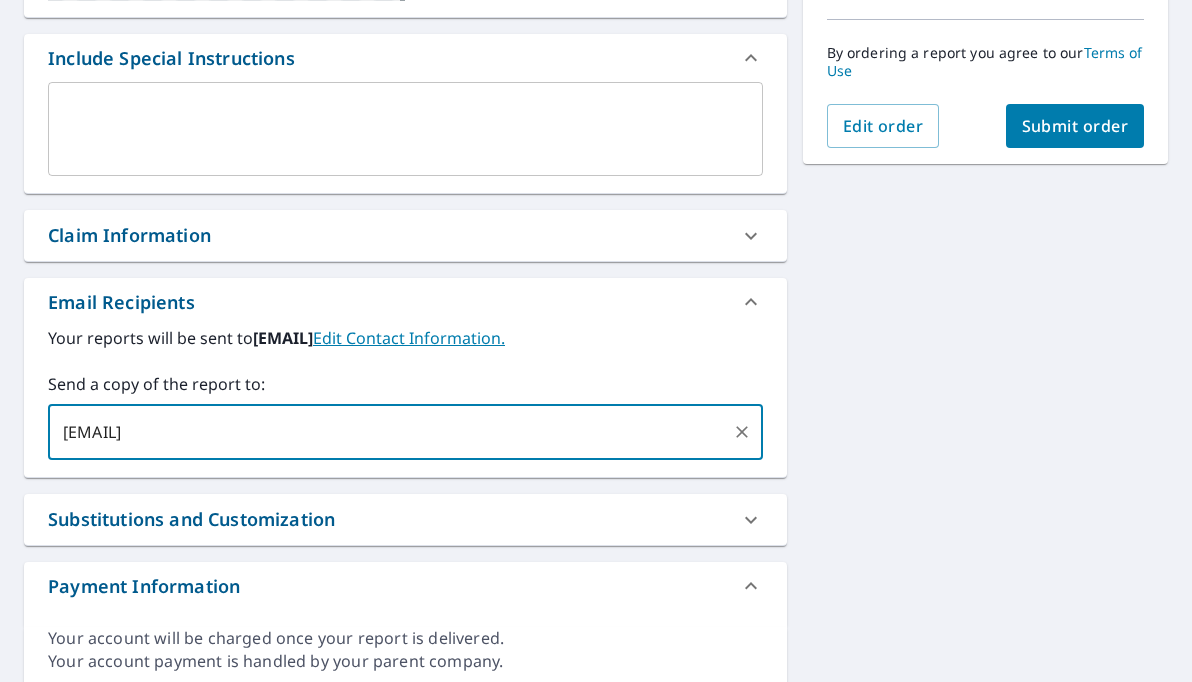 scroll, scrollTop: 603, scrollLeft: 0, axis: vertical 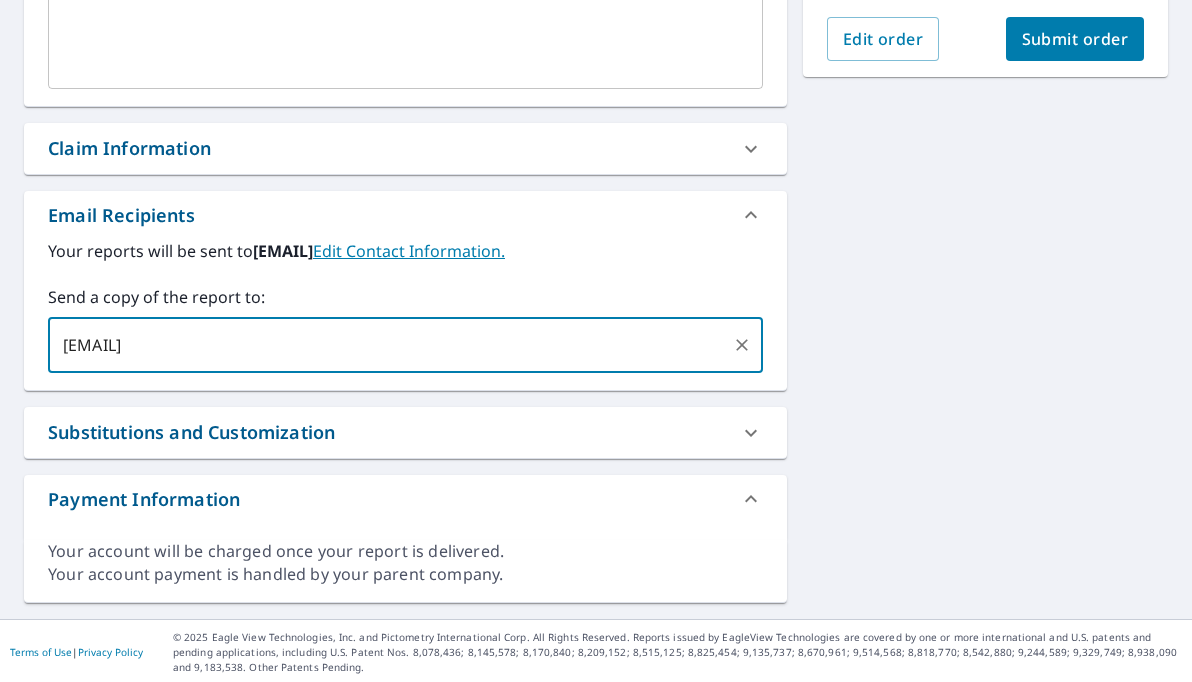 click on "[EMAIL]" at bounding box center (390, 345) 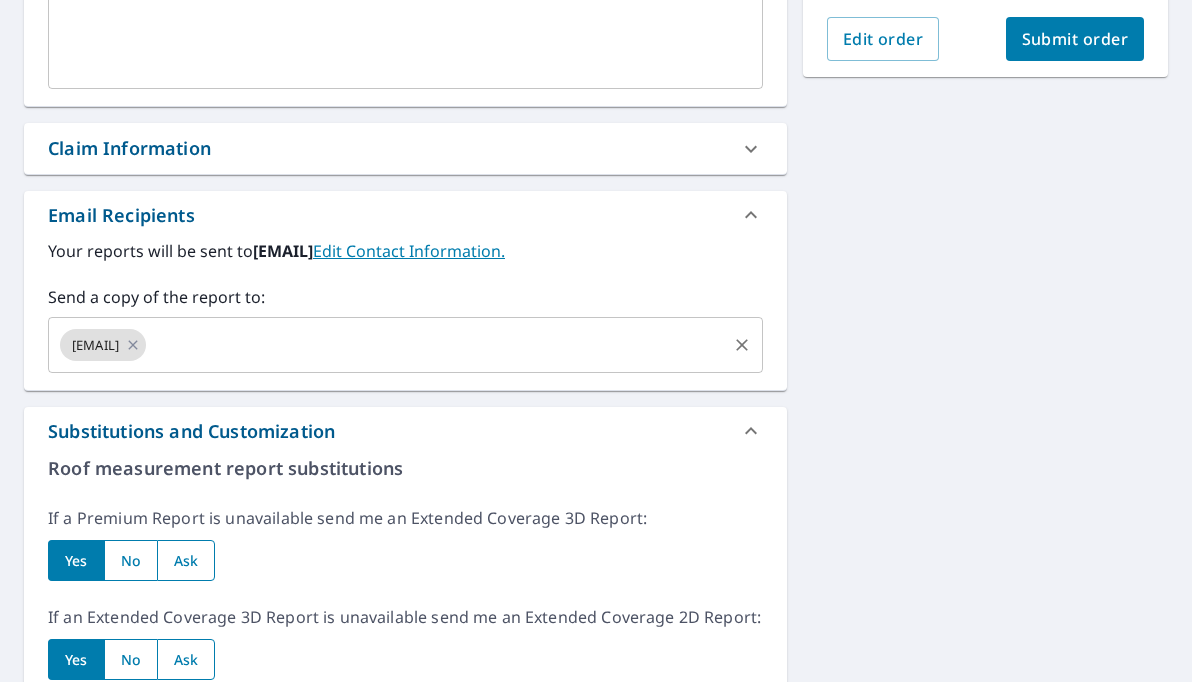 click at bounding box center [436, 345] 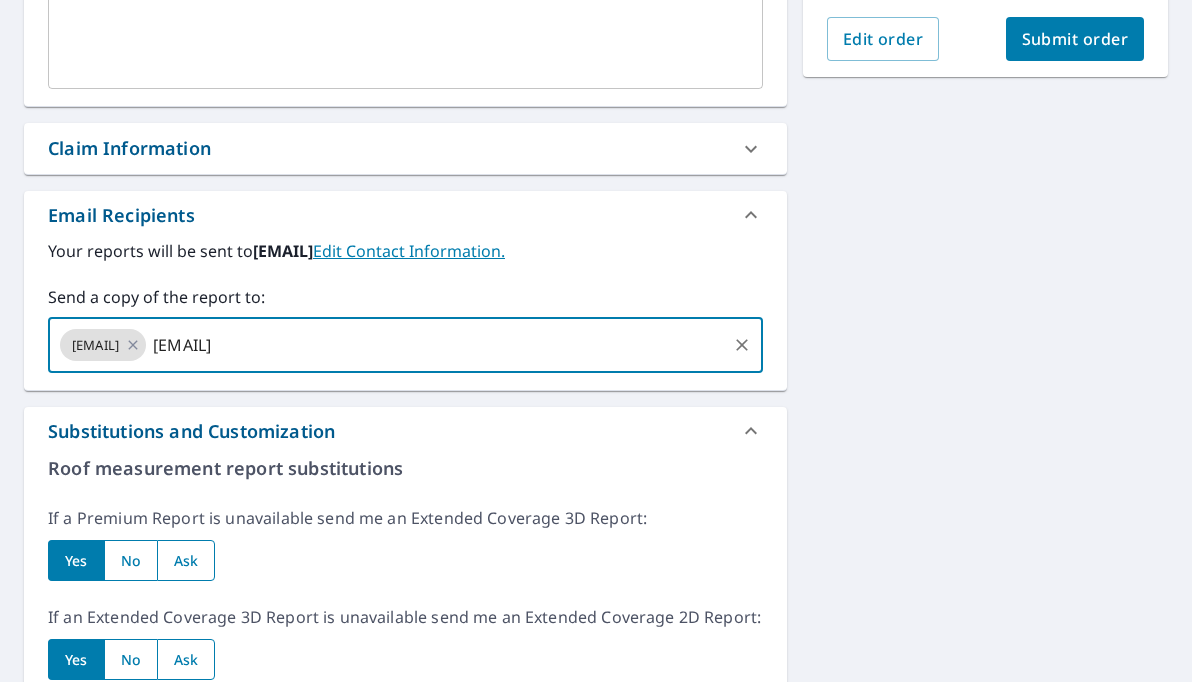 type on "[EMAIL]" 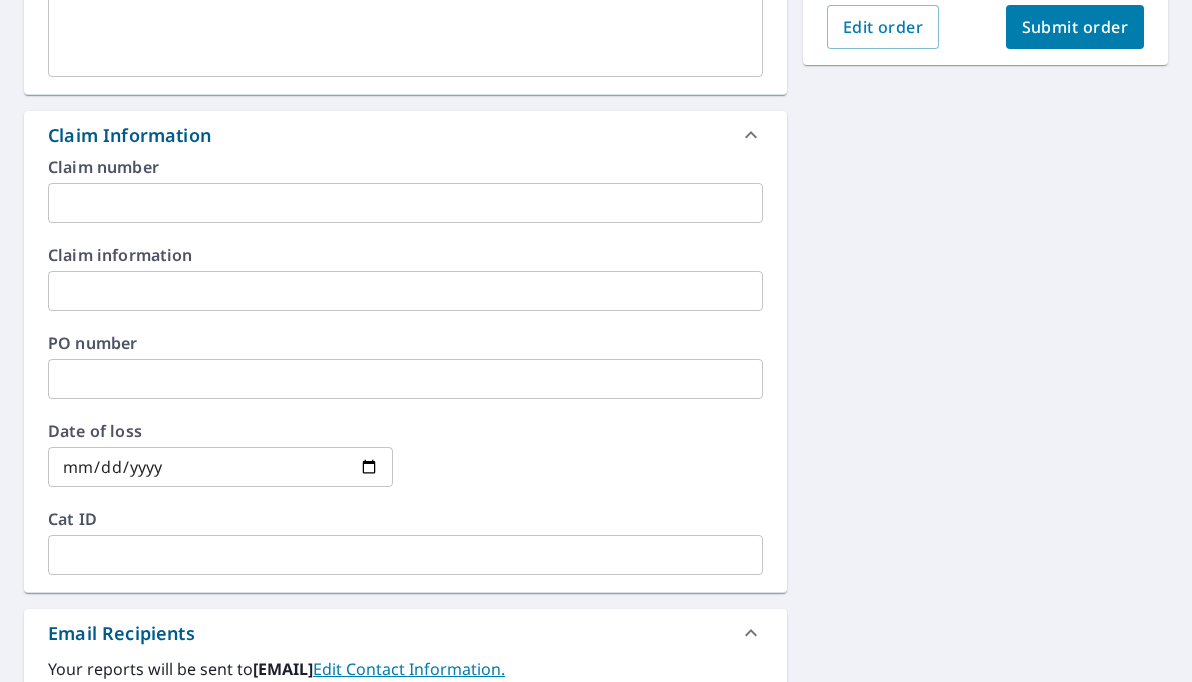 scroll, scrollTop: 134, scrollLeft: 0, axis: vertical 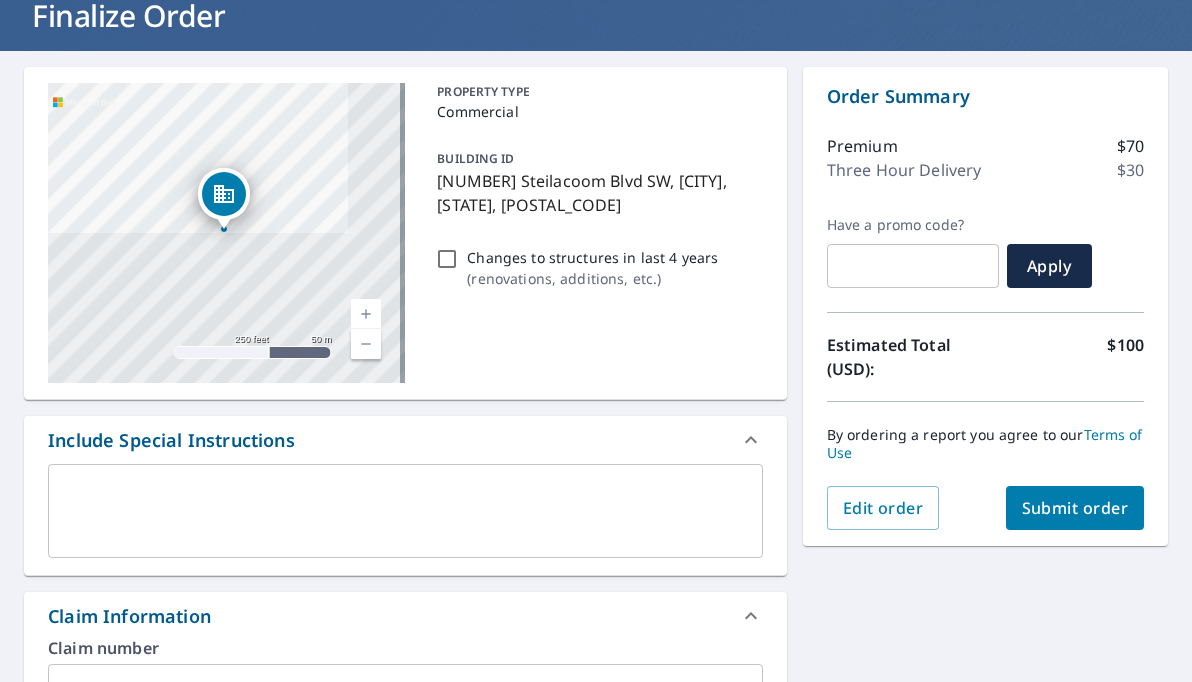 click on "Submit order" at bounding box center (1075, 508) 